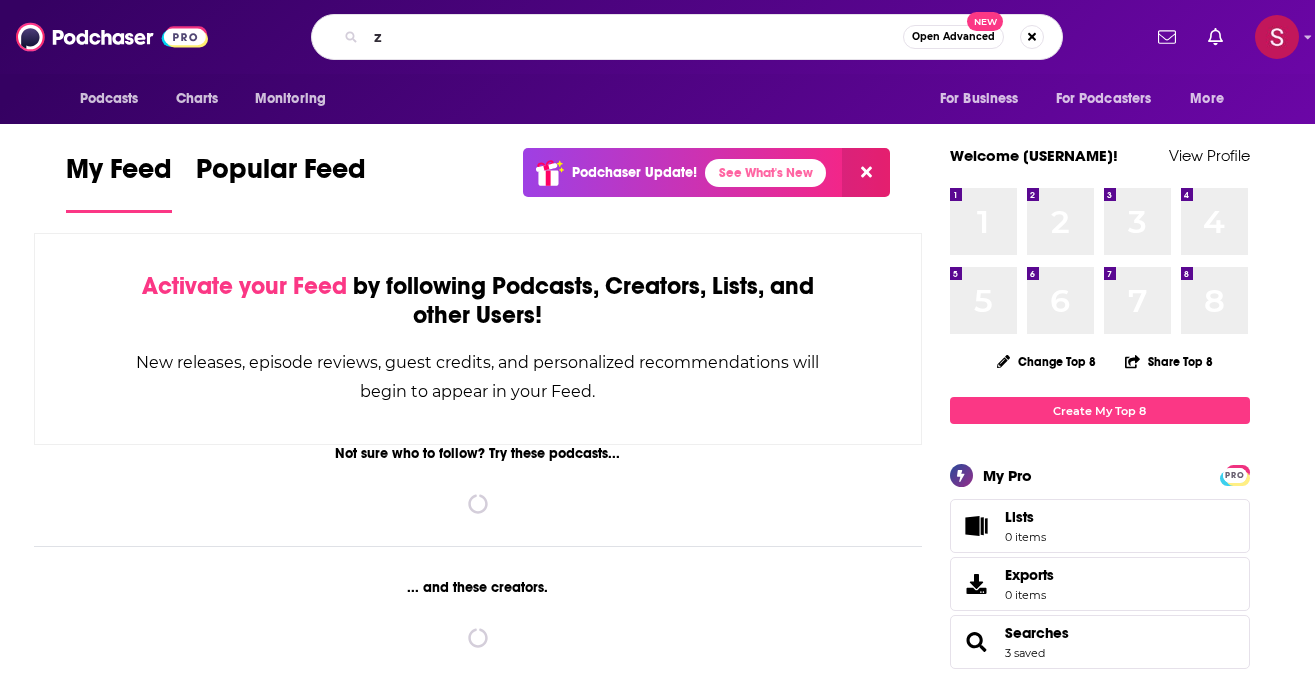 scroll, scrollTop: 0, scrollLeft: 0, axis: both 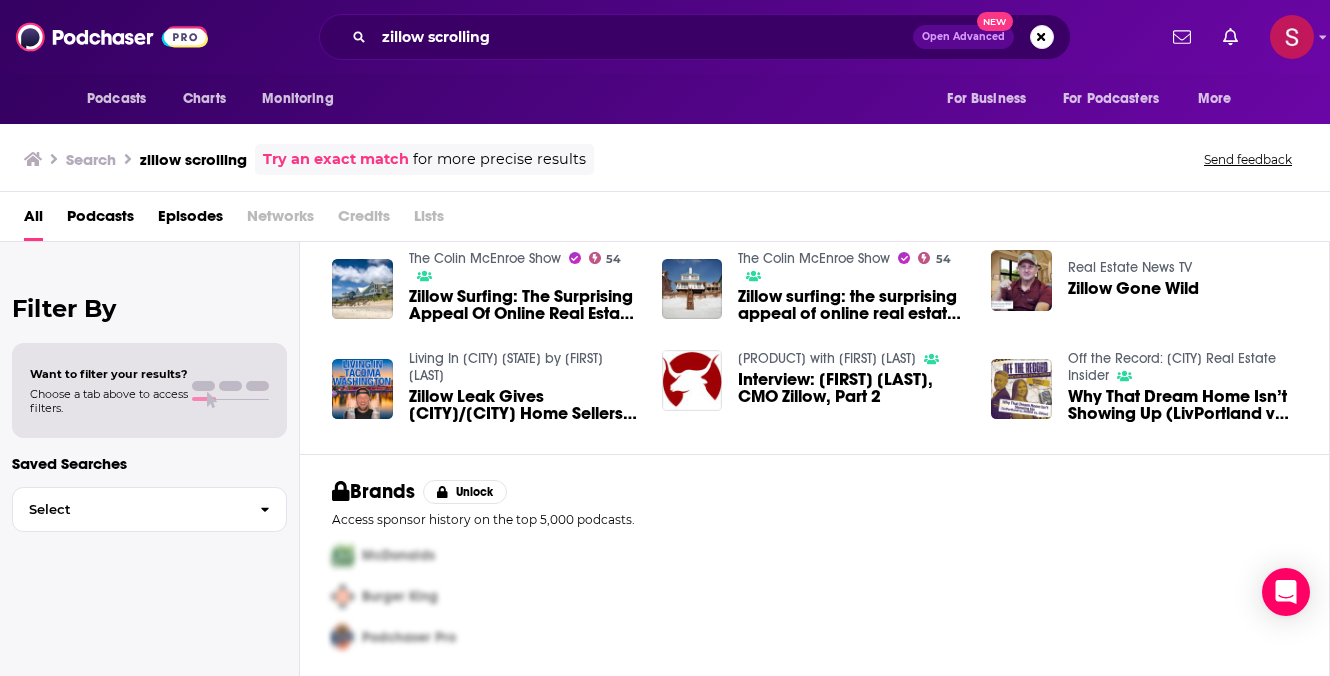 click on "Episodes" at bounding box center [190, 220] 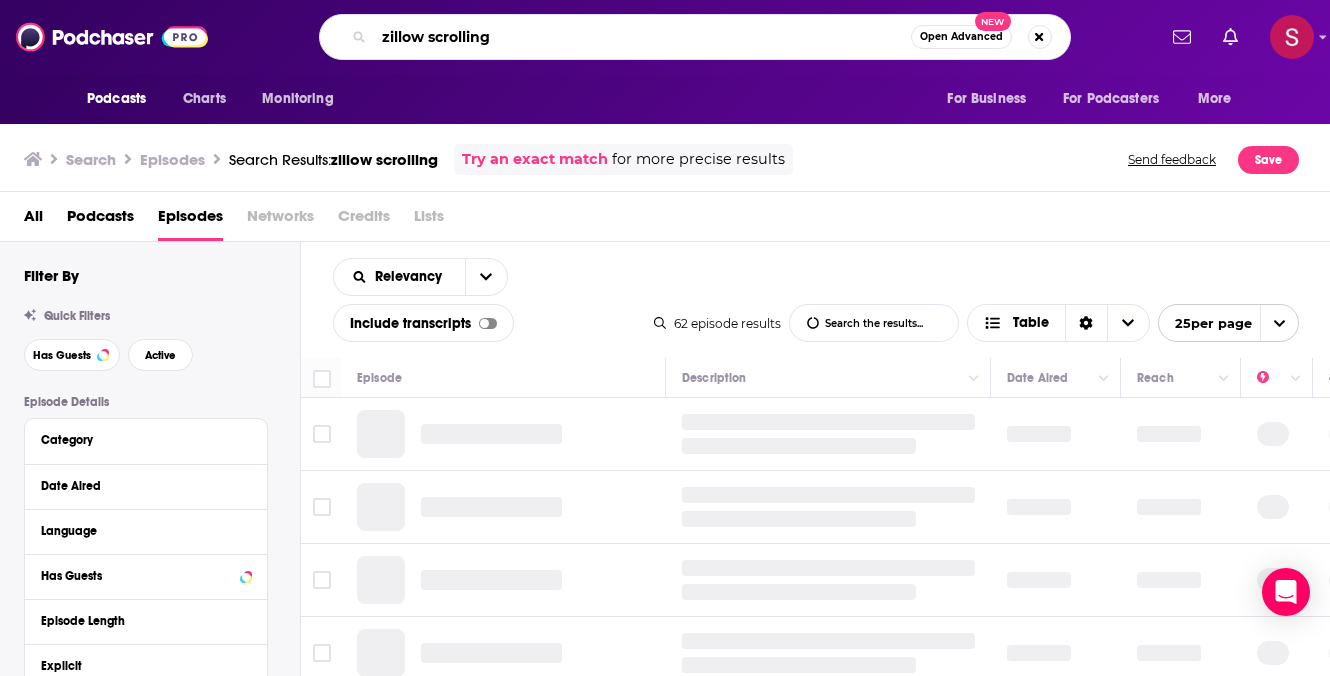 drag, startPoint x: 428, startPoint y: 30, endPoint x: 444, endPoint y: 88, distance: 60.166435 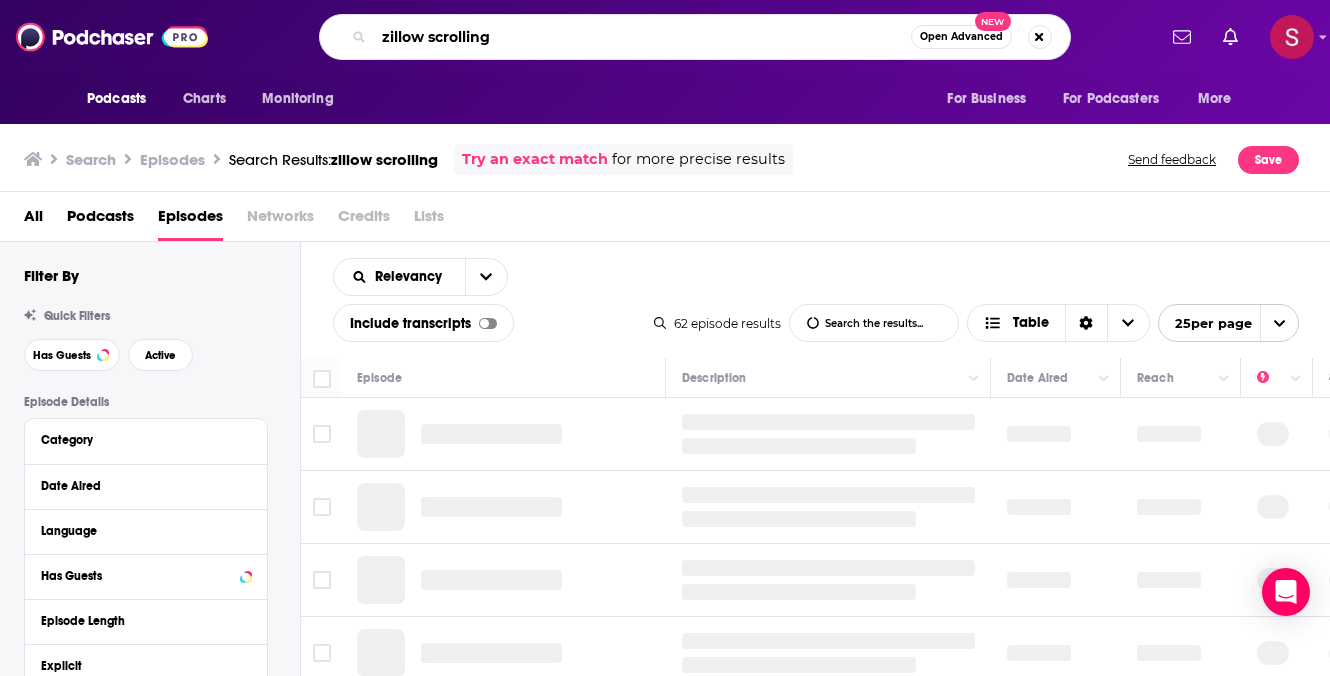 click on "Podcasts Charts Monitoring zillow scrolling Open Advanced New For Business For Podcasters More Podcasts Charts Monitoring For Business For Podcasters More" at bounding box center (665, 62) 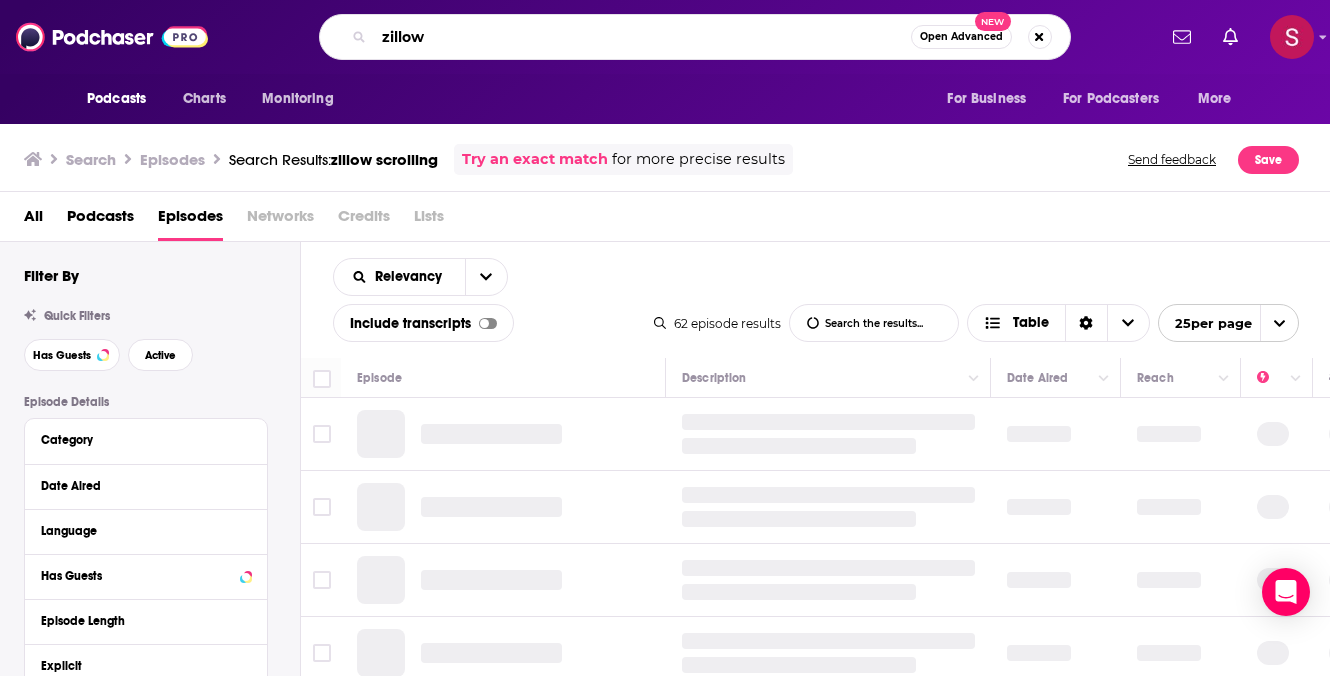 type on "zillow" 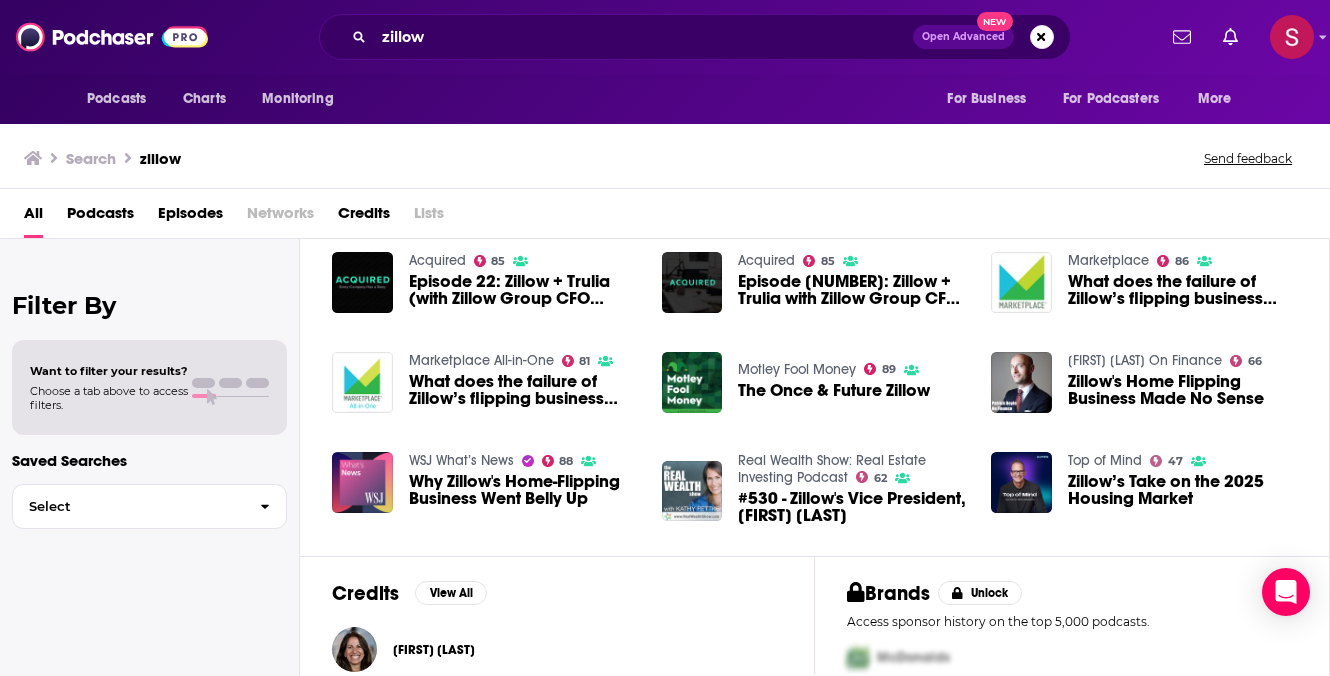 scroll, scrollTop: 333, scrollLeft: 0, axis: vertical 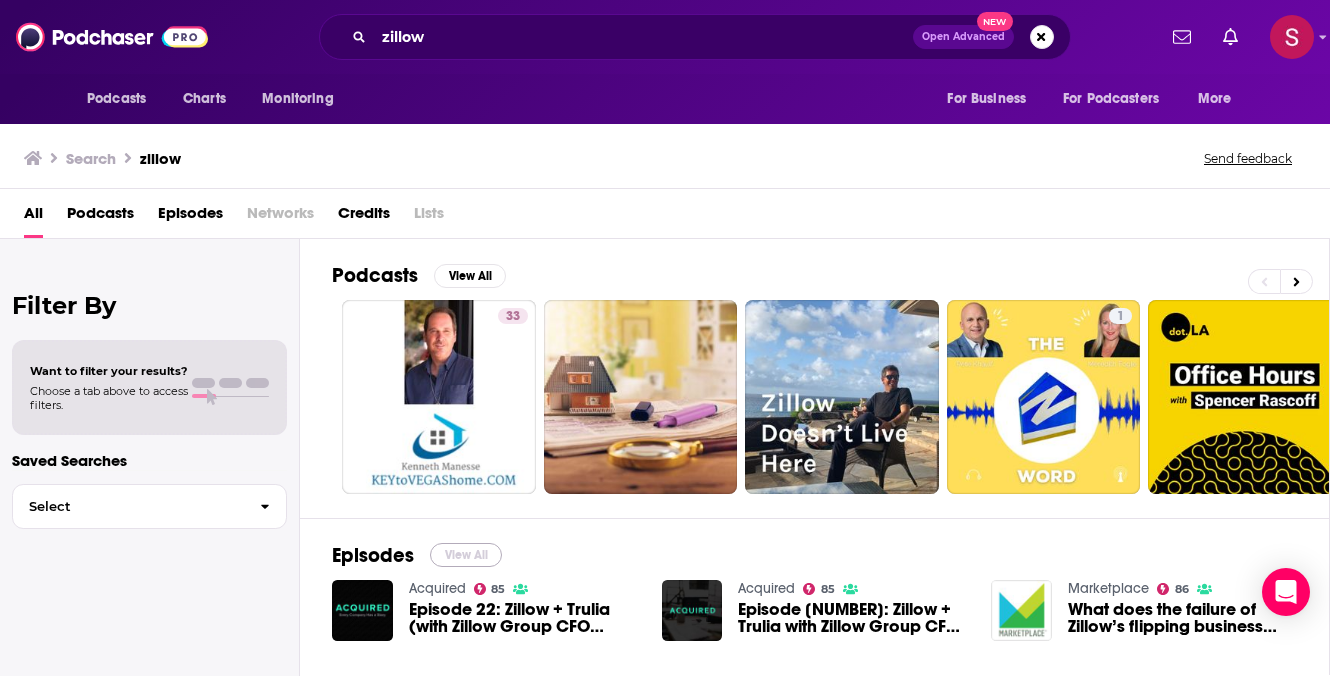 click on "View All" at bounding box center [466, 555] 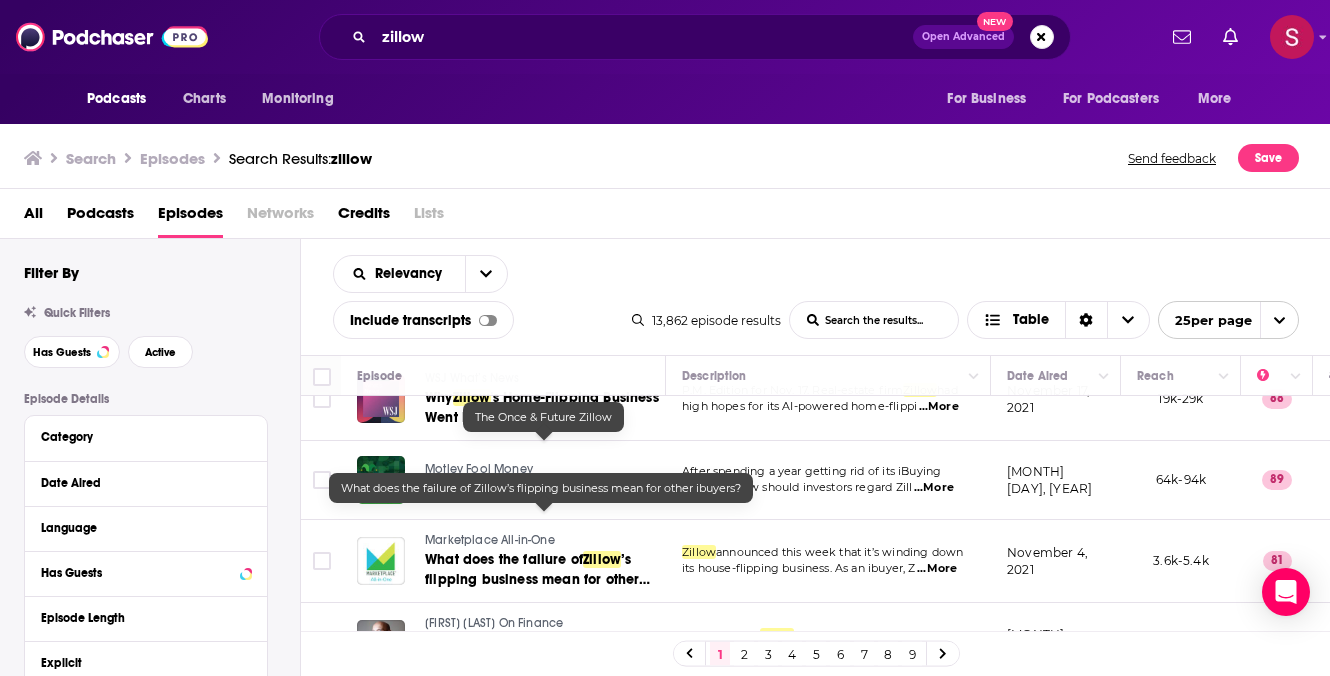 scroll, scrollTop: 327, scrollLeft: 0, axis: vertical 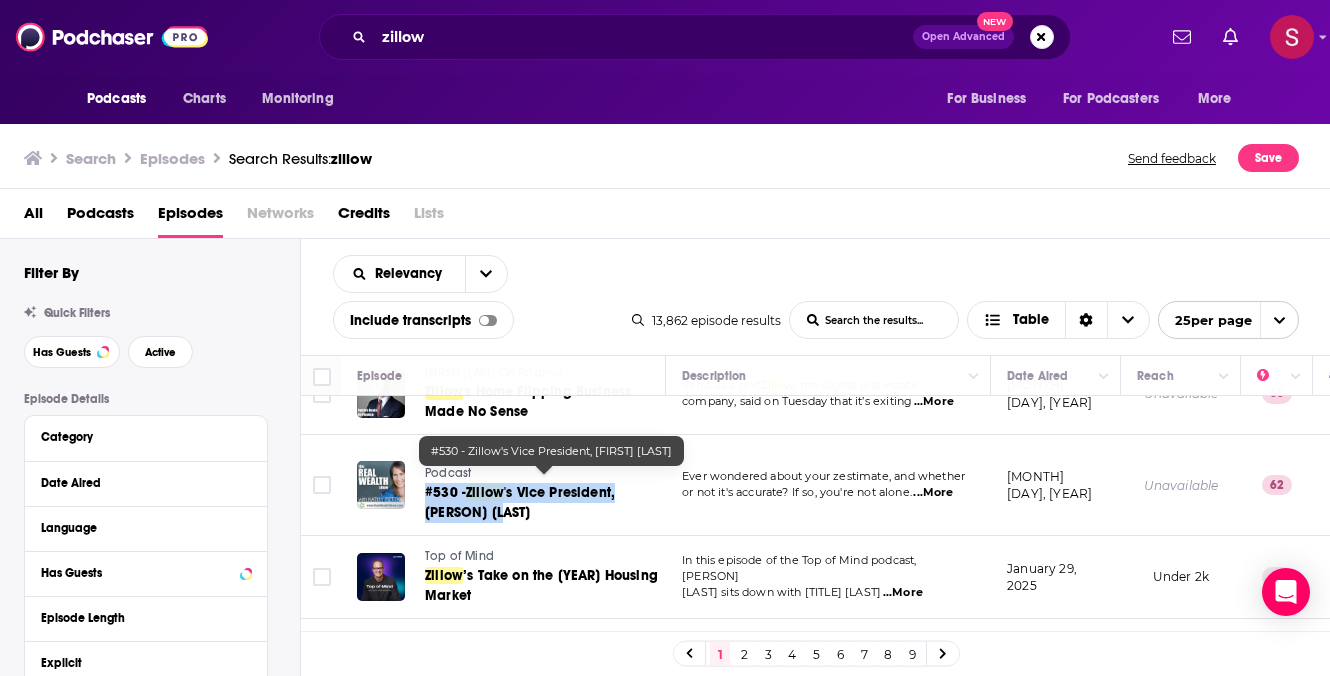 click on "'s Vice President, [PERSON] [LAST]" at bounding box center [520, 502] 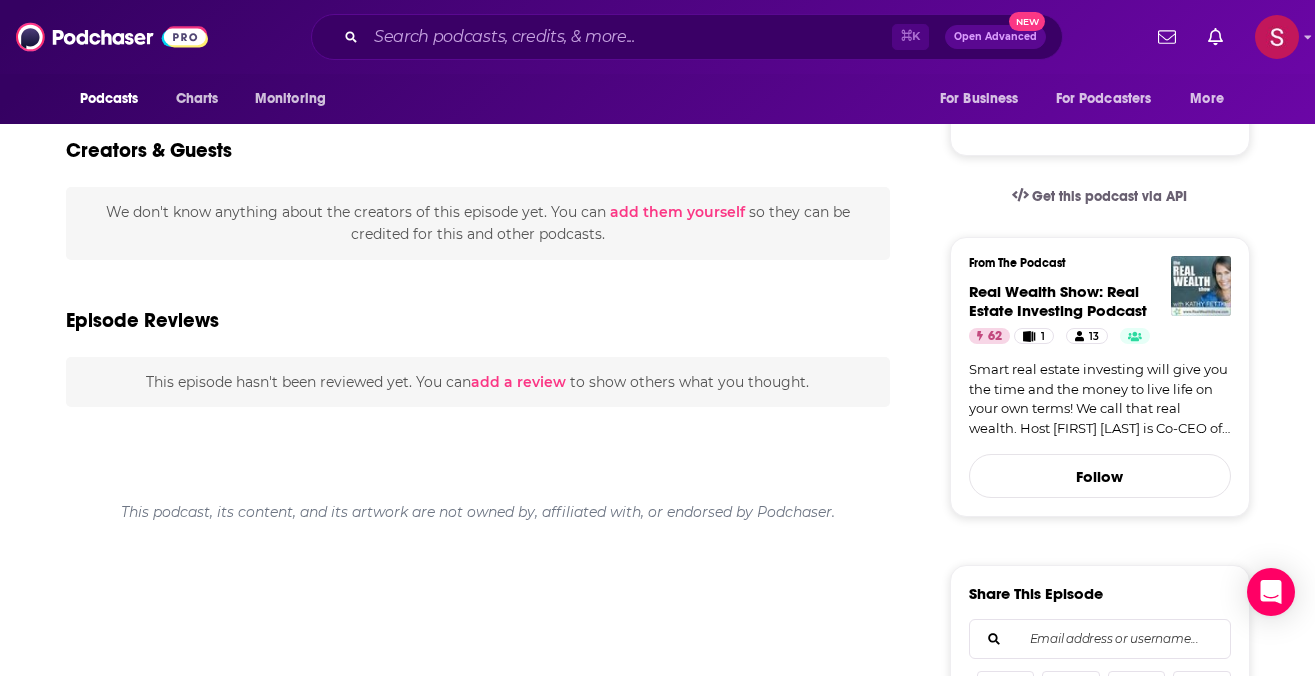 scroll, scrollTop: 160, scrollLeft: 0, axis: vertical 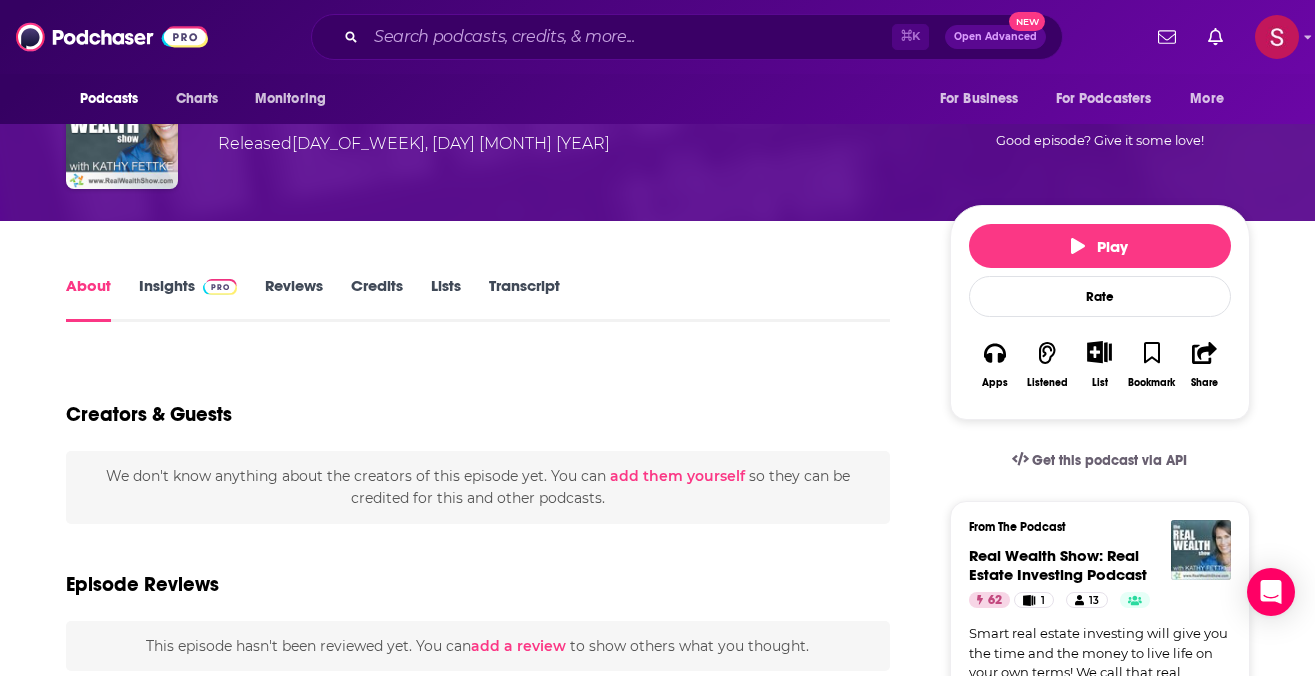 click on "Credits" at bounding box center (377, 299) 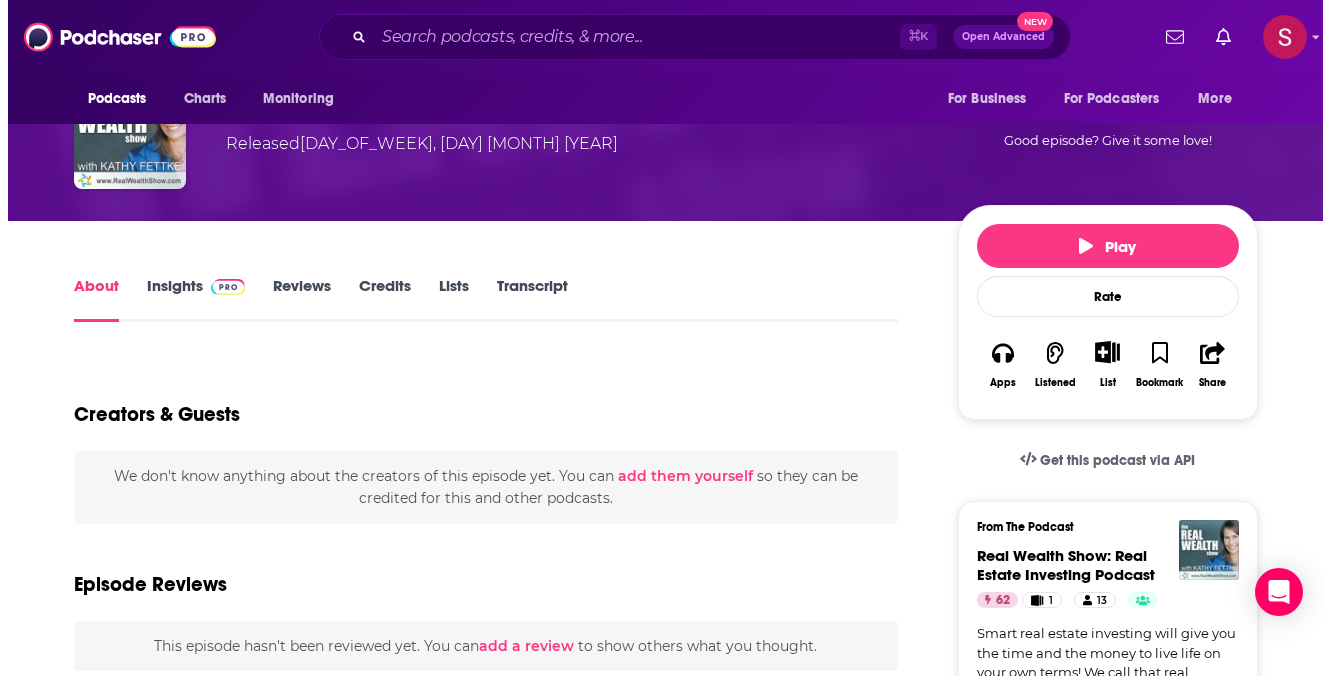 scroll, scrollTop: 0, scrollLeft: 0, axis: both 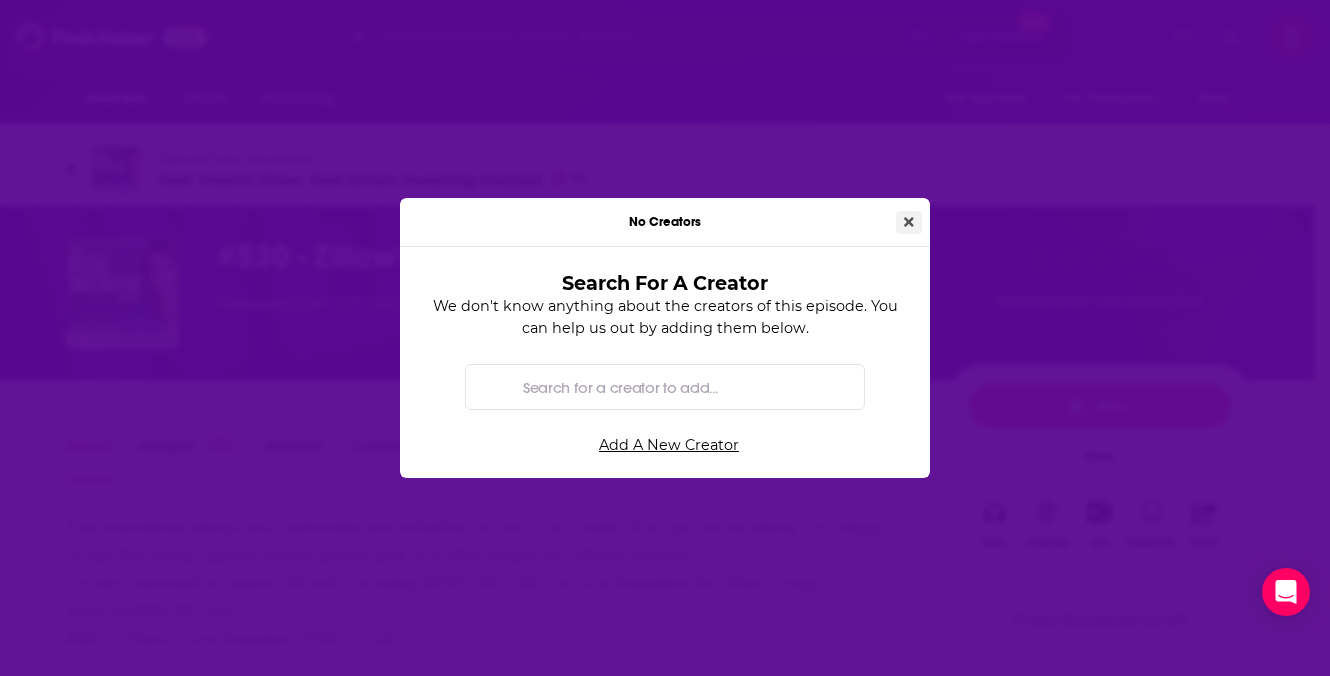 click 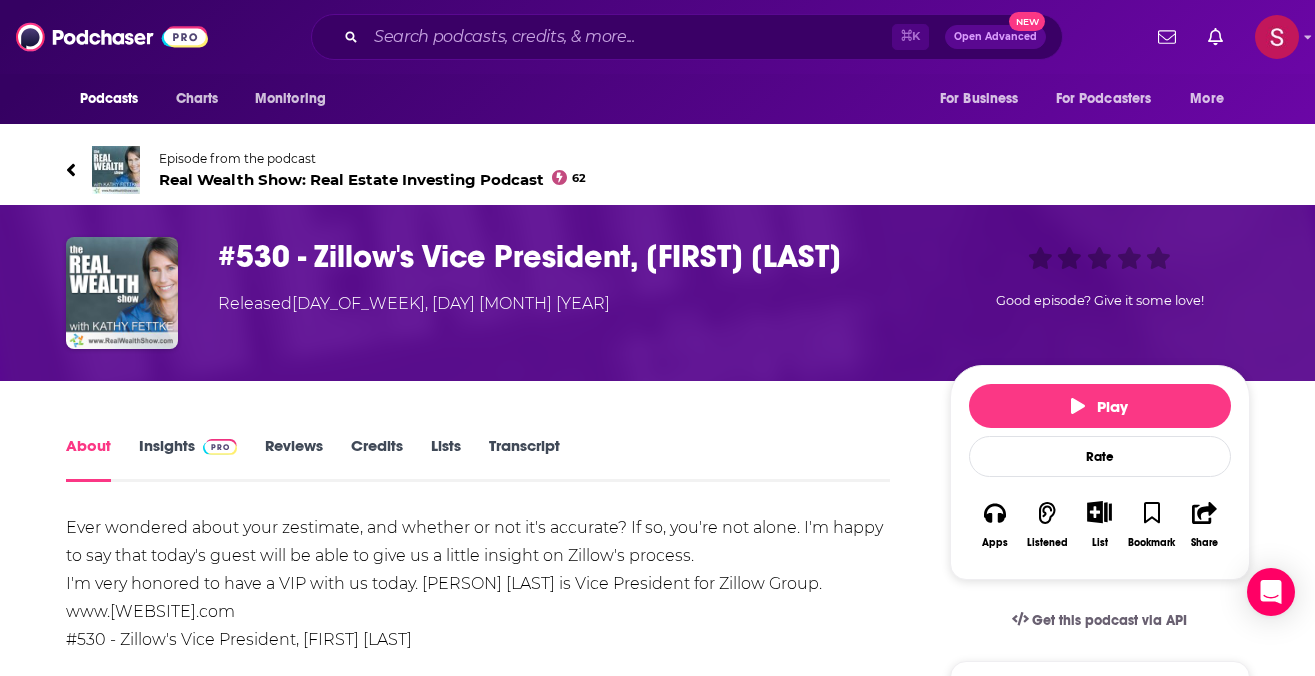 click on "Credits" at bounding box center [377, 459] 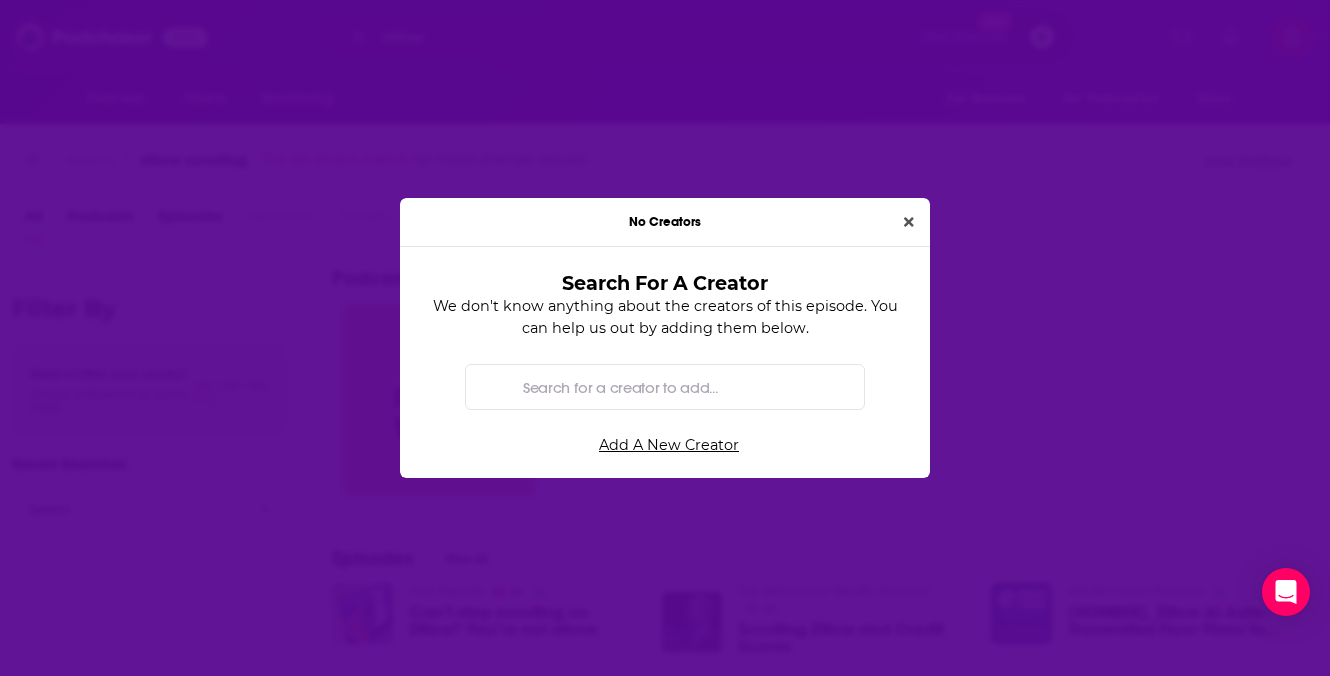 type 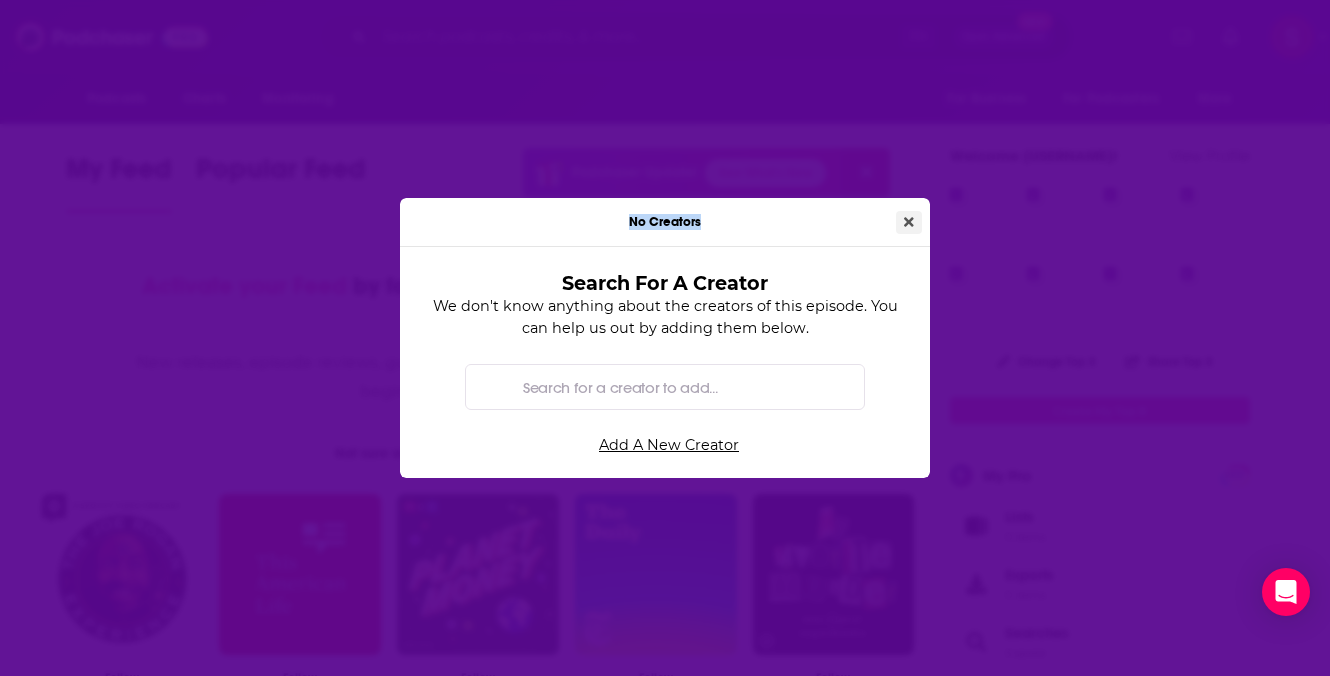 click on "No Creators Search For A Creator We don't know anything about the creators of this episode. You can help us out by adding them below. Add A New Creator" at bounding box center [665, 338] 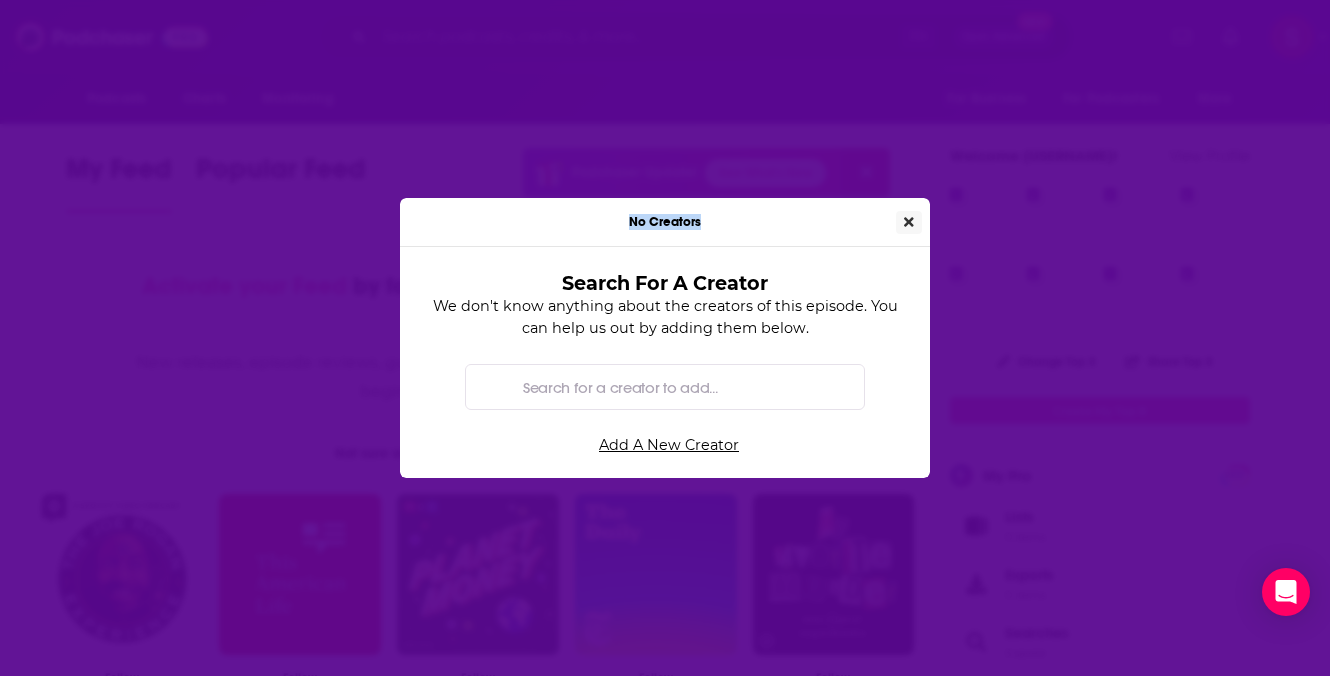 click at bounding box center (909, 222) 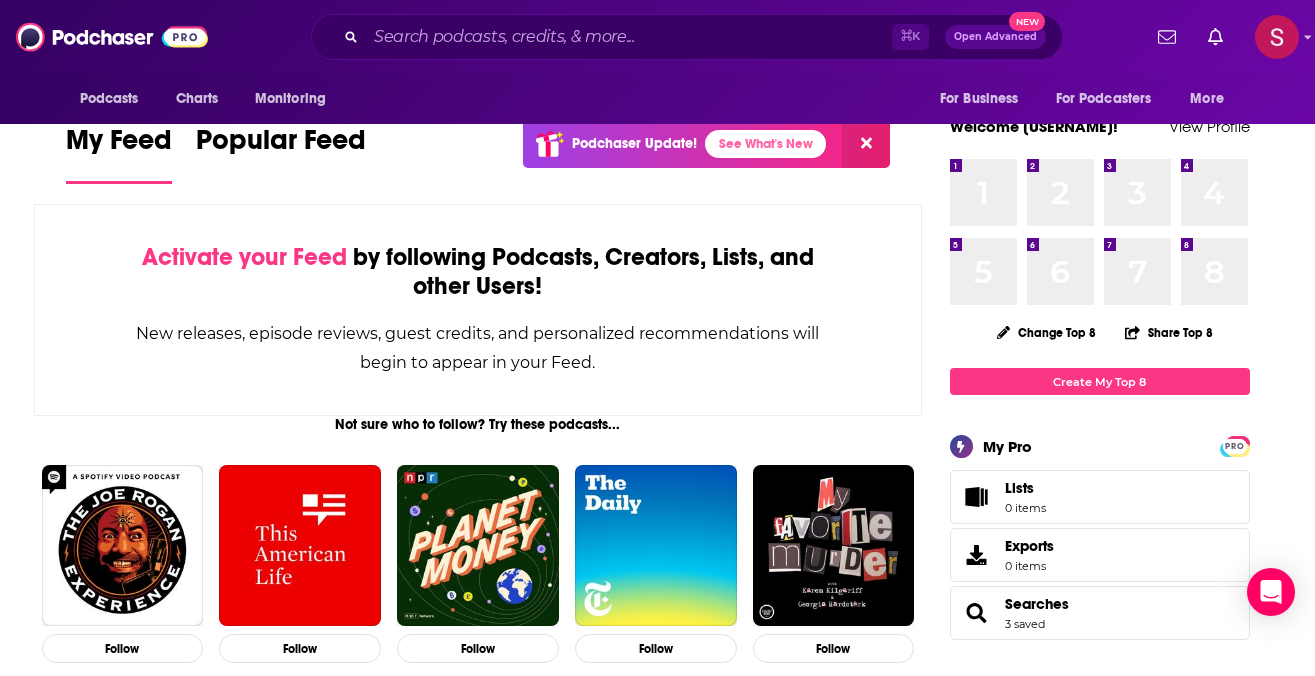 scroll, scrollTop: 57, scrollLeft: 0, axis: vertical 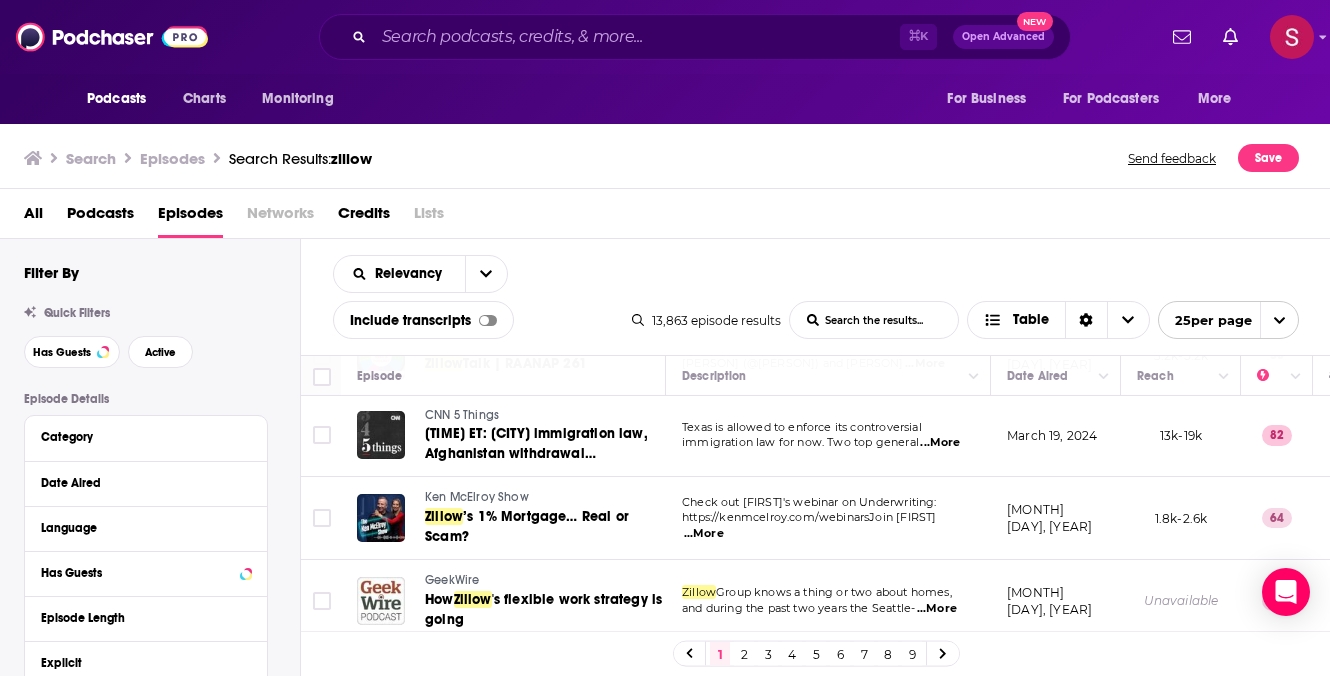 click on "2" at bounding box center (744, 654) 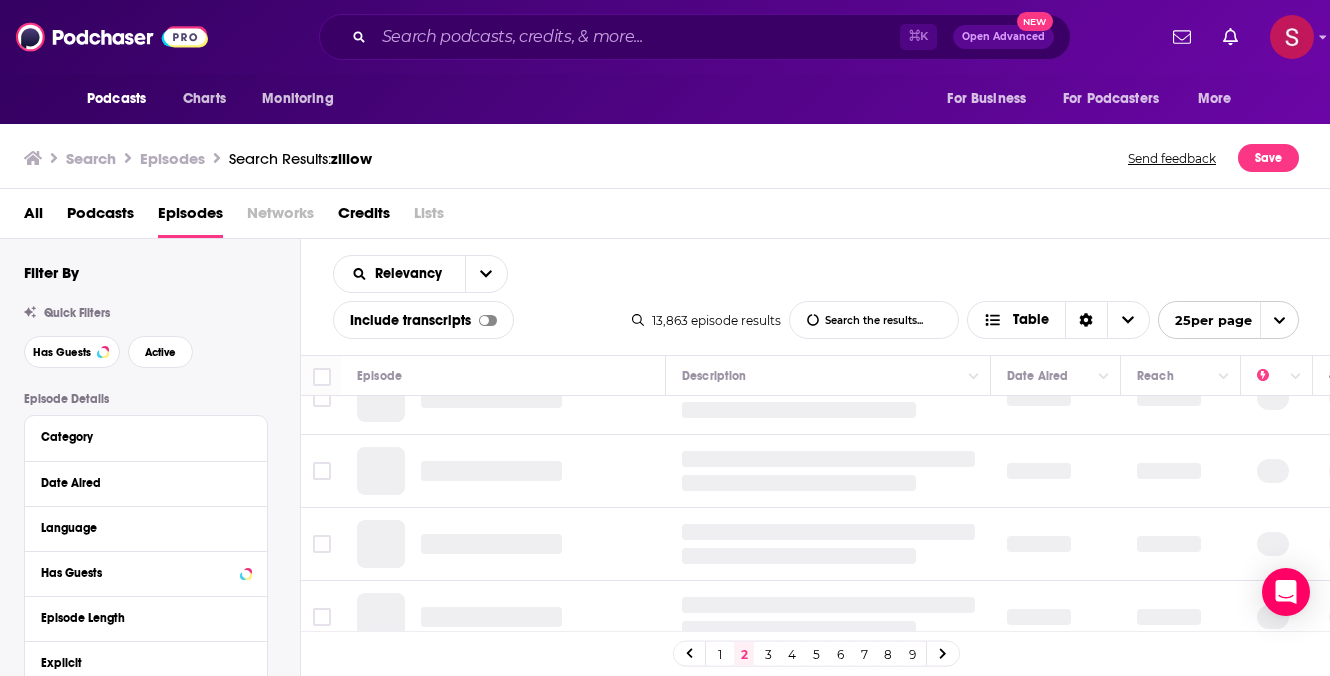 scroll, scrollTop: 862, scrollLeft: 0, axis: vertical 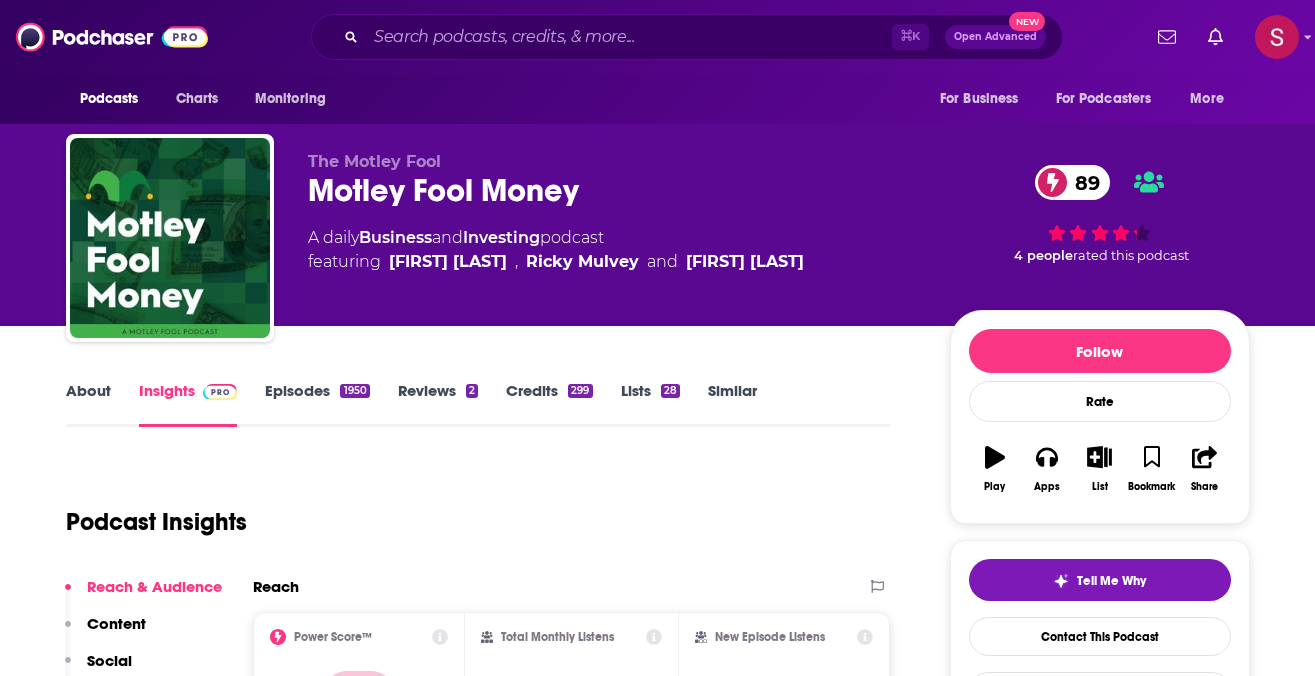 click on "Credits 299" at bounding box center (549, 404) 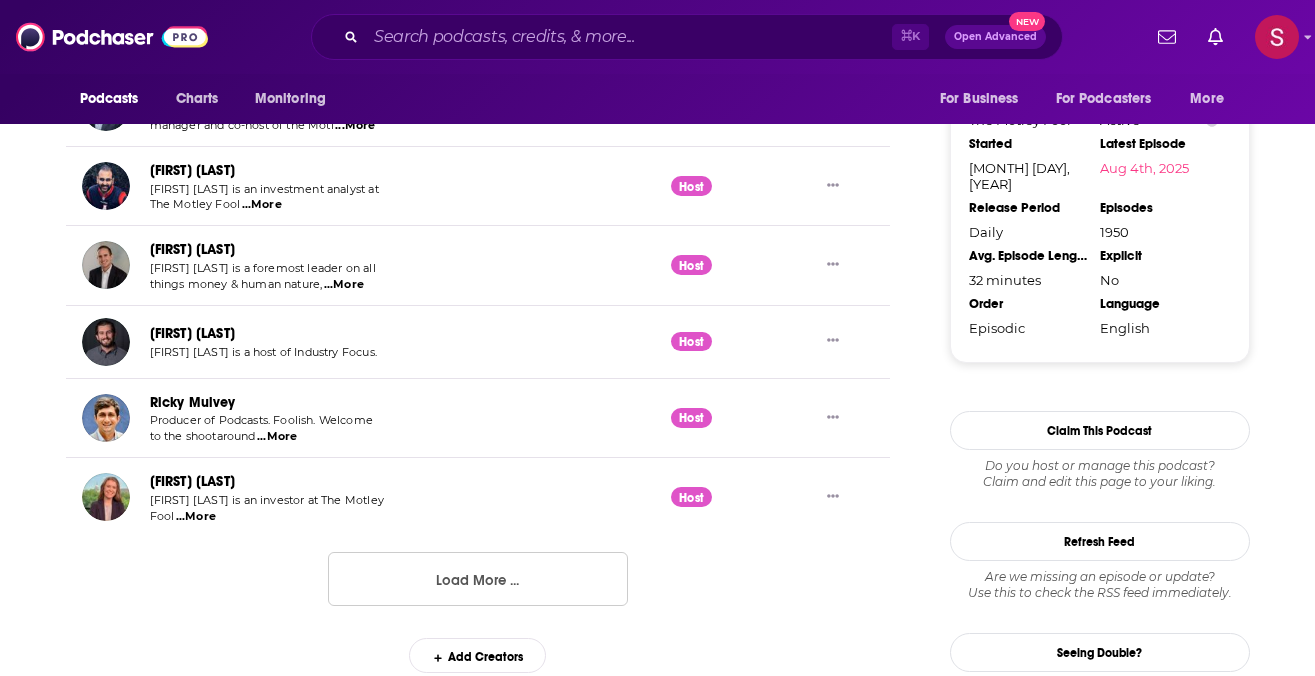 scroll, scrollTop: 1190, scrollLeft: 0, axis: vertical 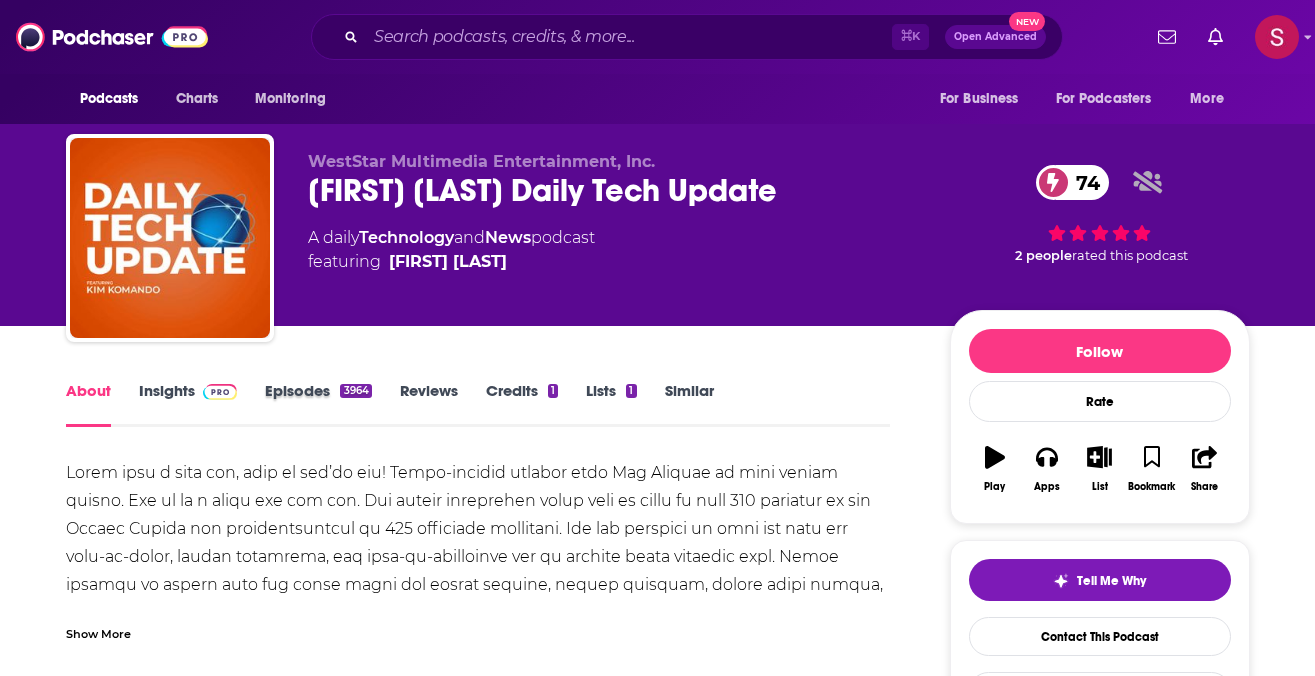 click on "Episodes 3964" at bounding box center (332, 404) 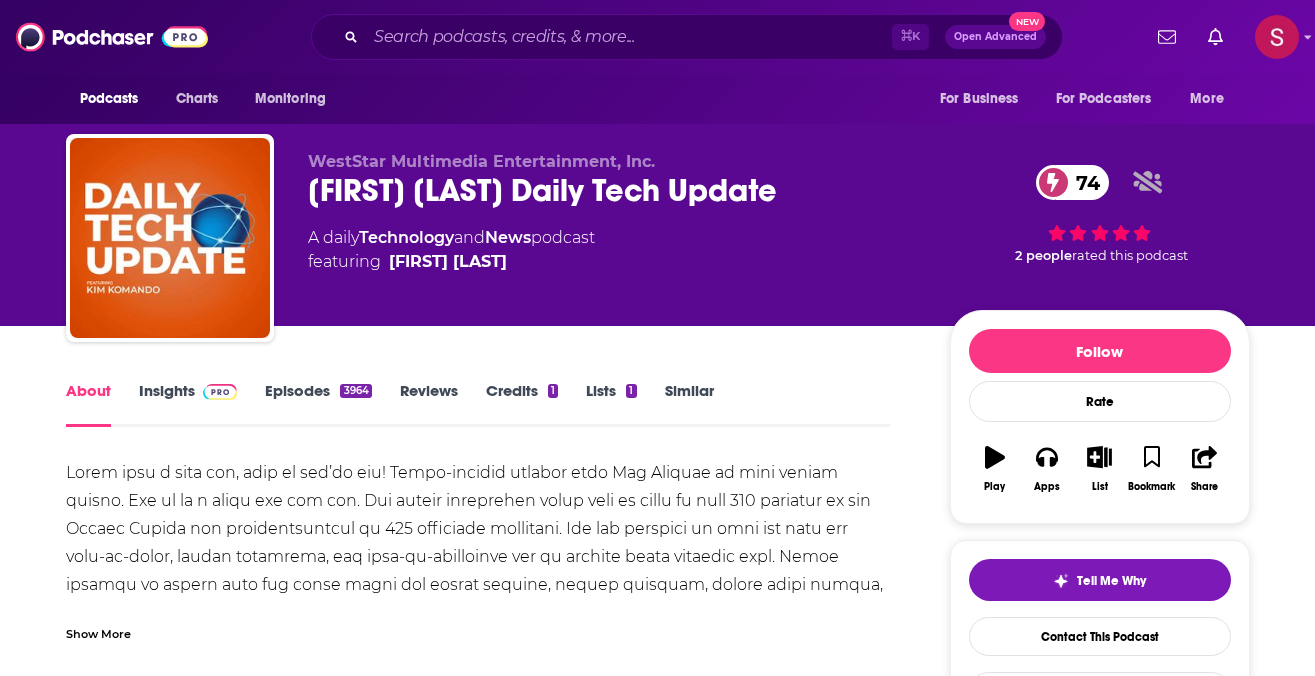 click on "Credits 1" at bounding box center [522, 404] 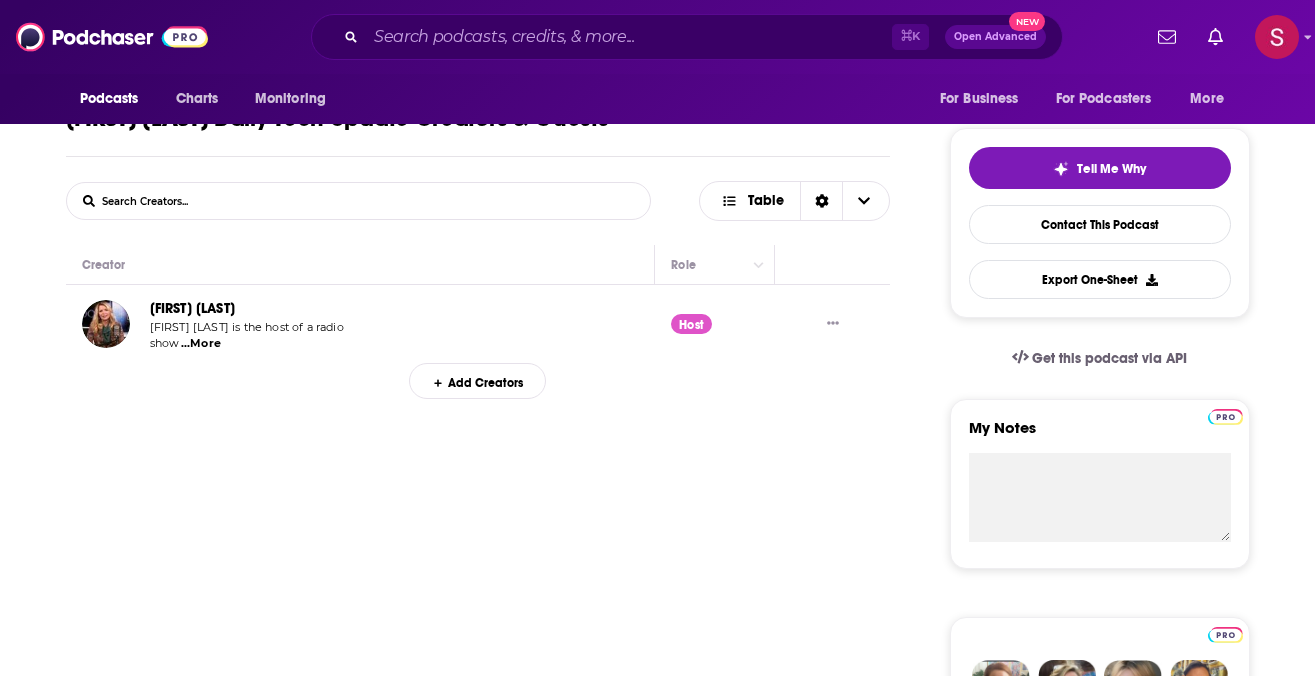 scroll, scrollTop: 753, scrollLeft: 0, axis: vertical 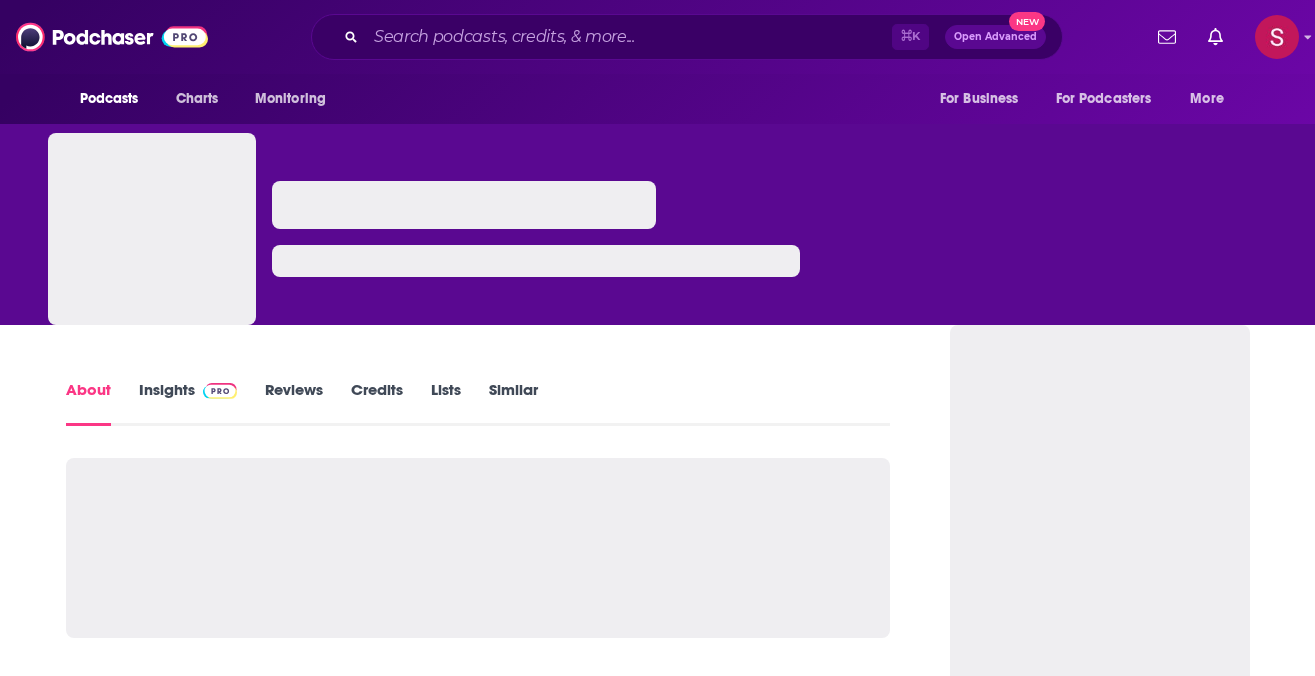 click on "Credits" at bounding box center [377, 403] 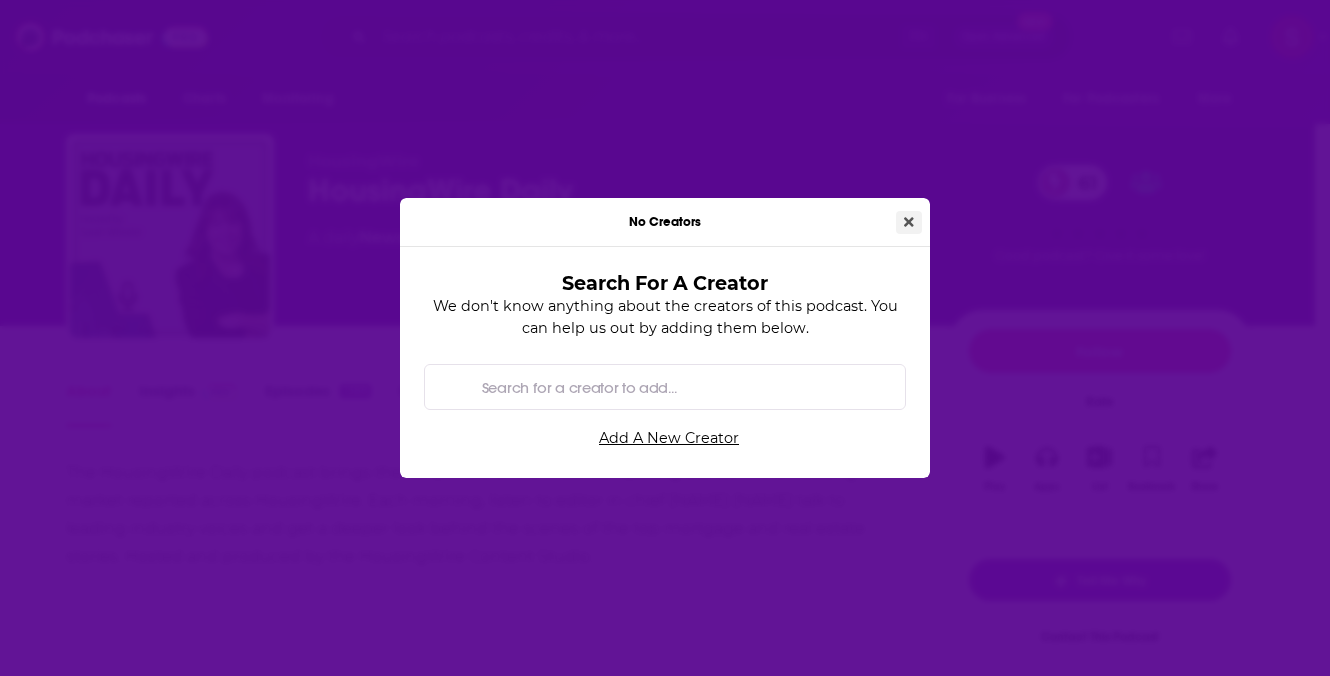 click 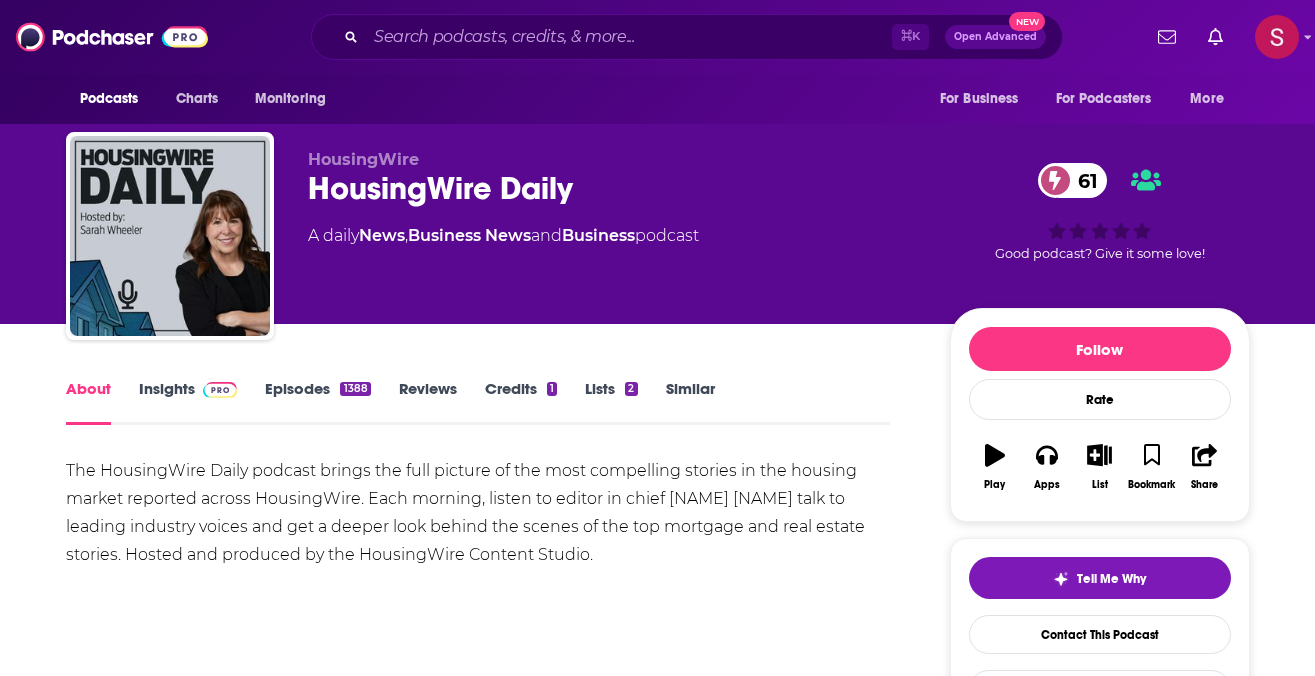 scroll, scrollTop: 46, scrollLeft: 0, axis: vertical 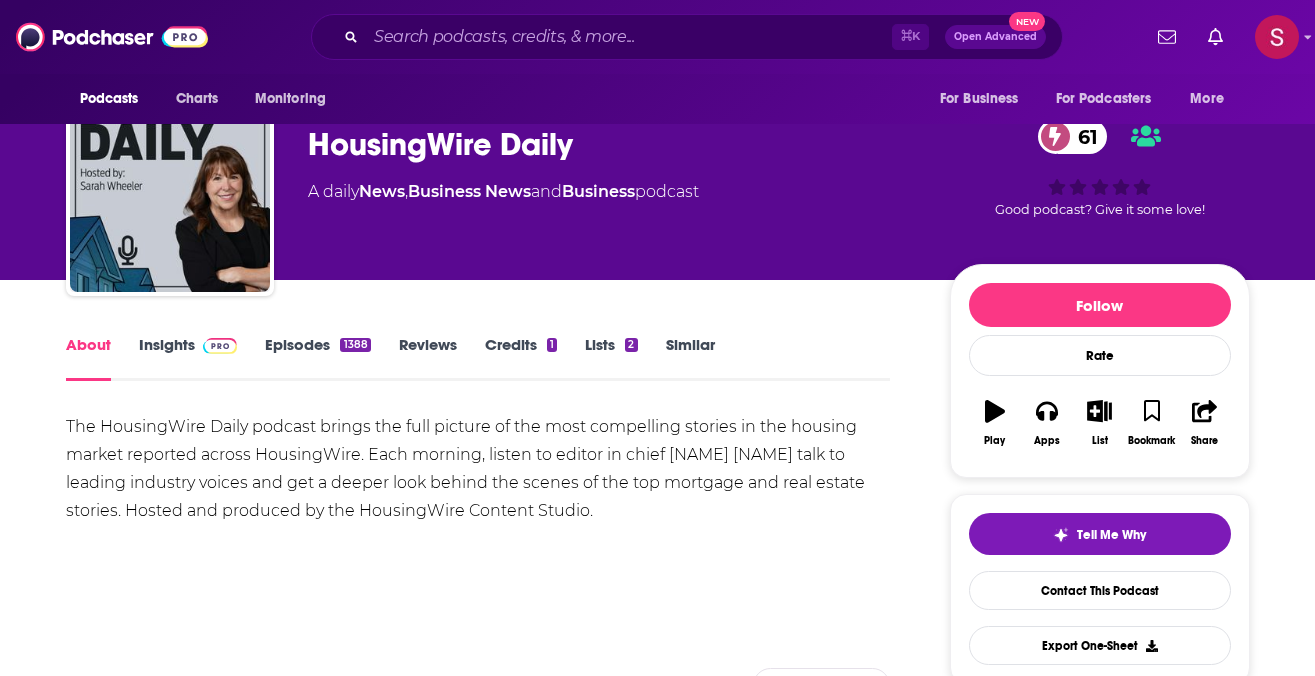click on "Credits 1" at bounding box center (521, 358) 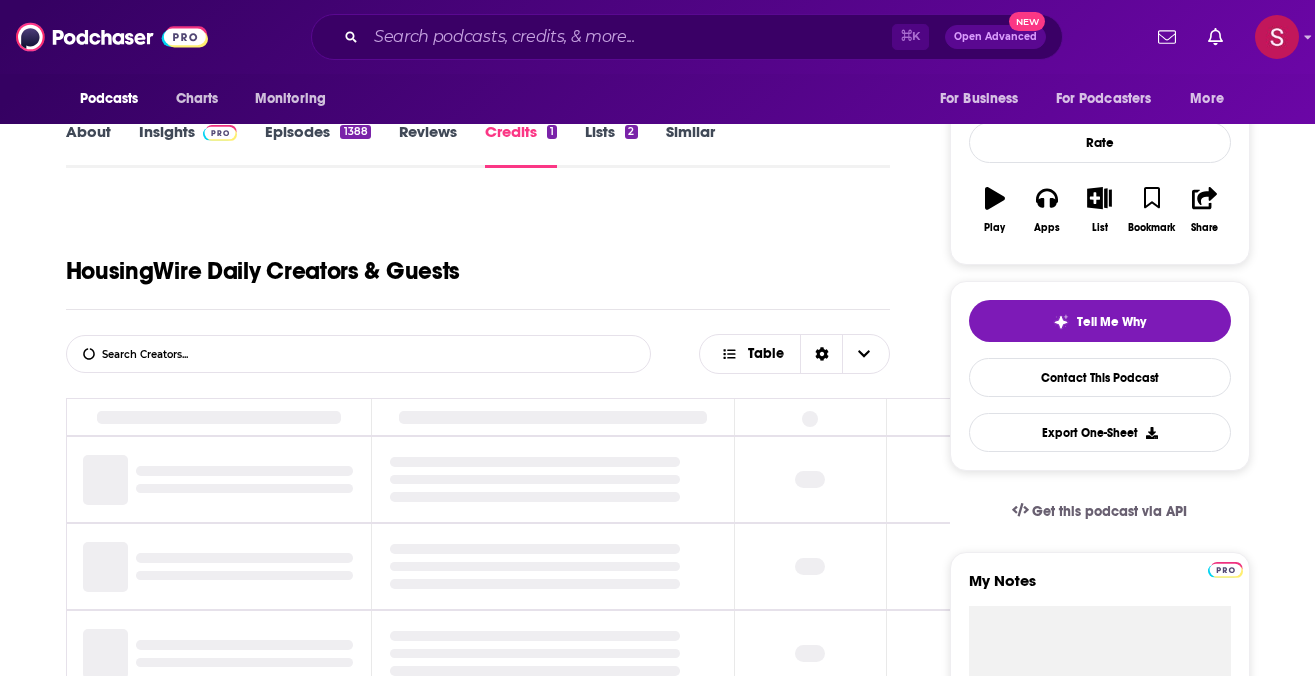 scroll, scrollTop: 381, scrollLeft: 0, axis: vertical 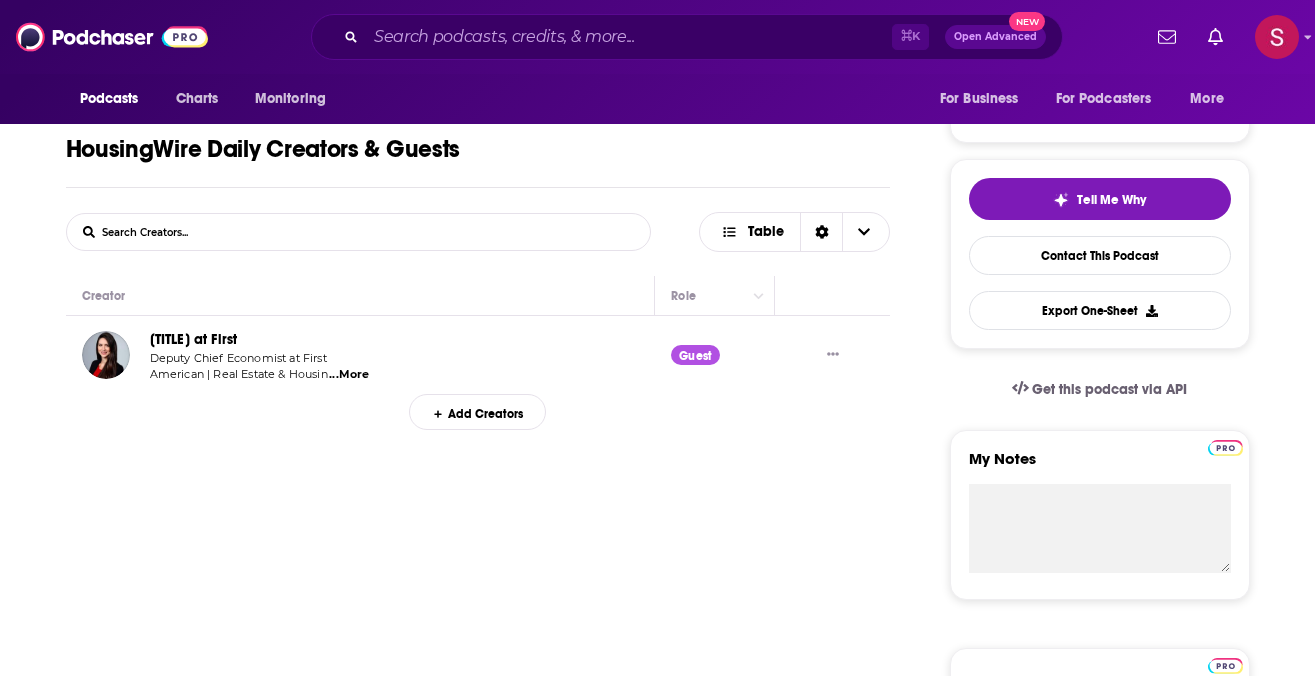 click on "...More" at bounding box center [349, 375] 